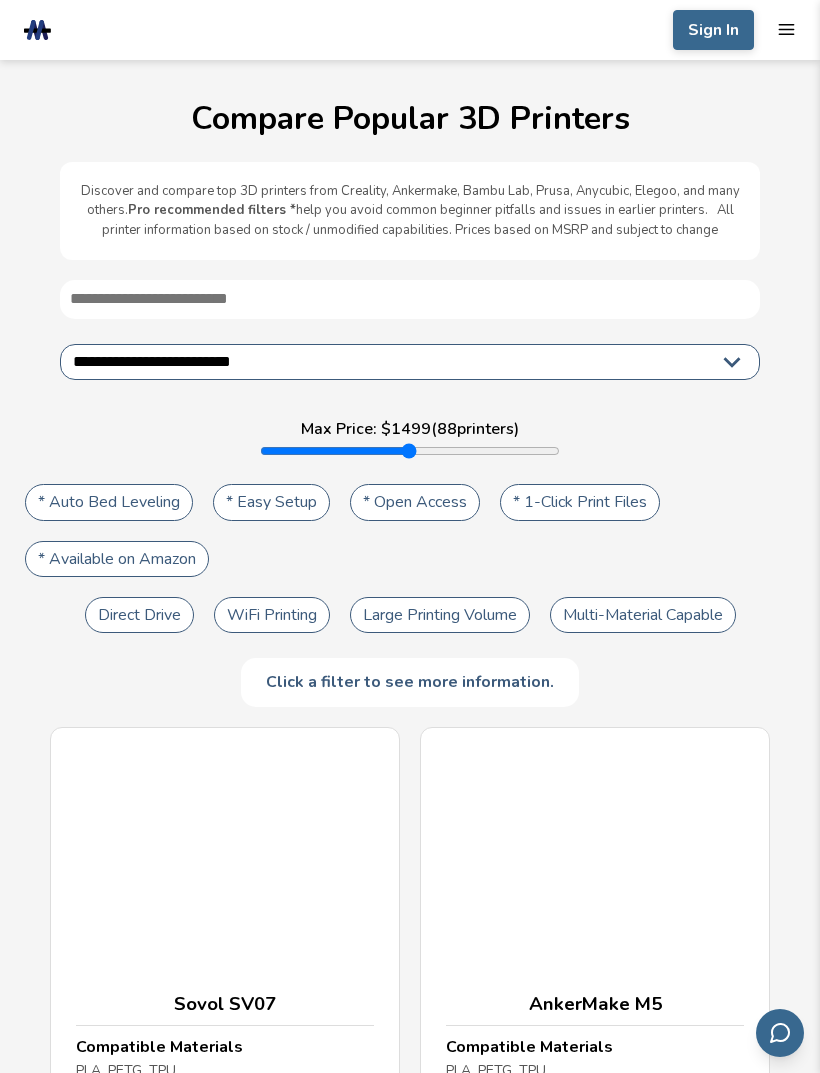 scroll, scrollTop: 0, scrollLeft: 0, axis: both 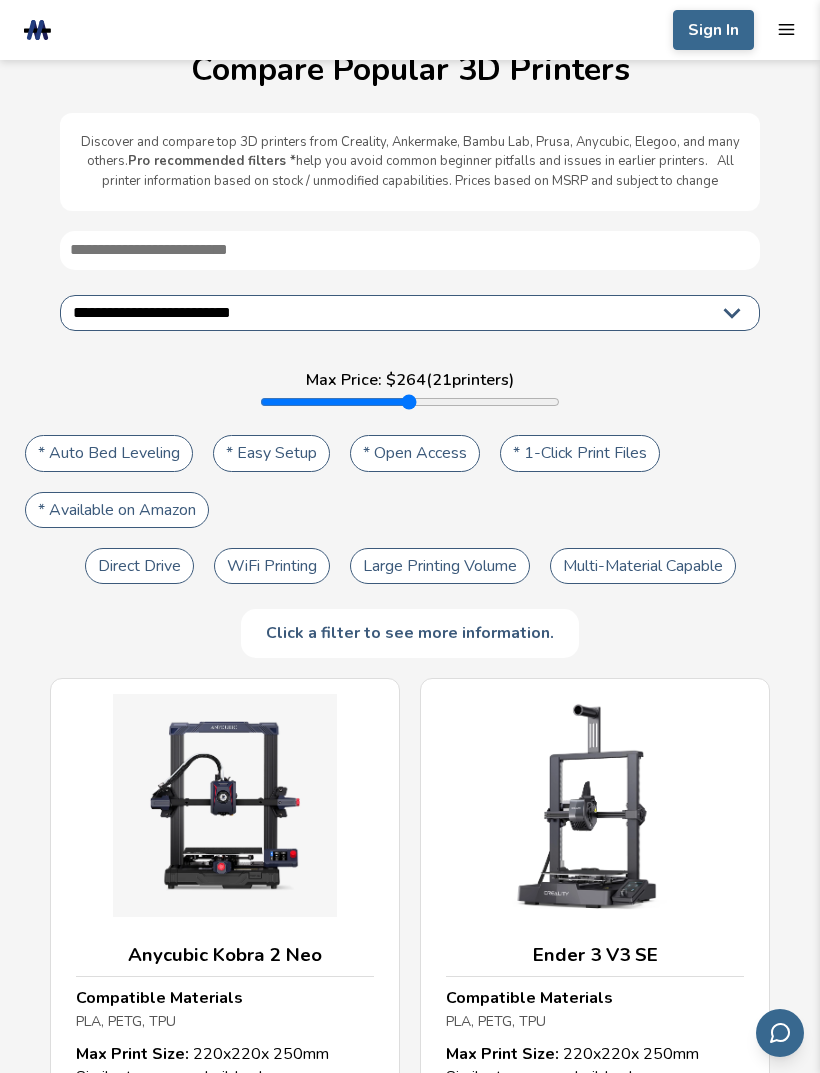 type on "***" 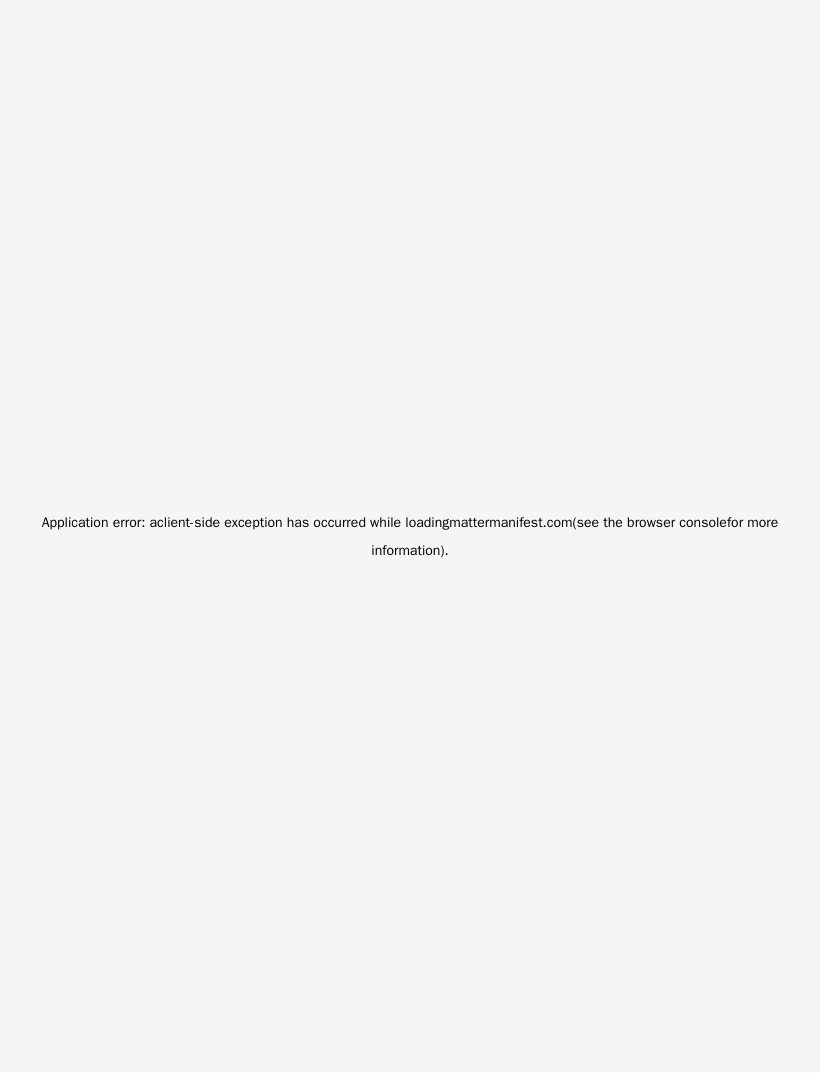 scroll, scrollTop: 0, scrollLeft: 0, axis: both 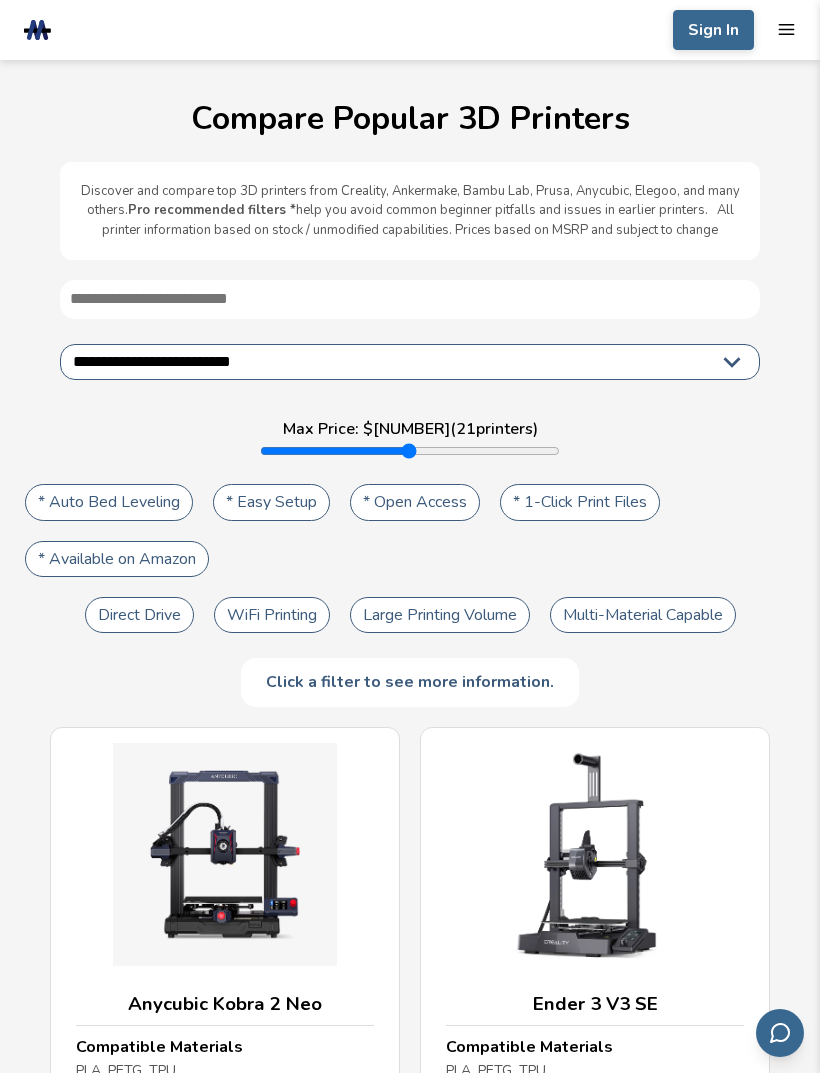 type on "***" 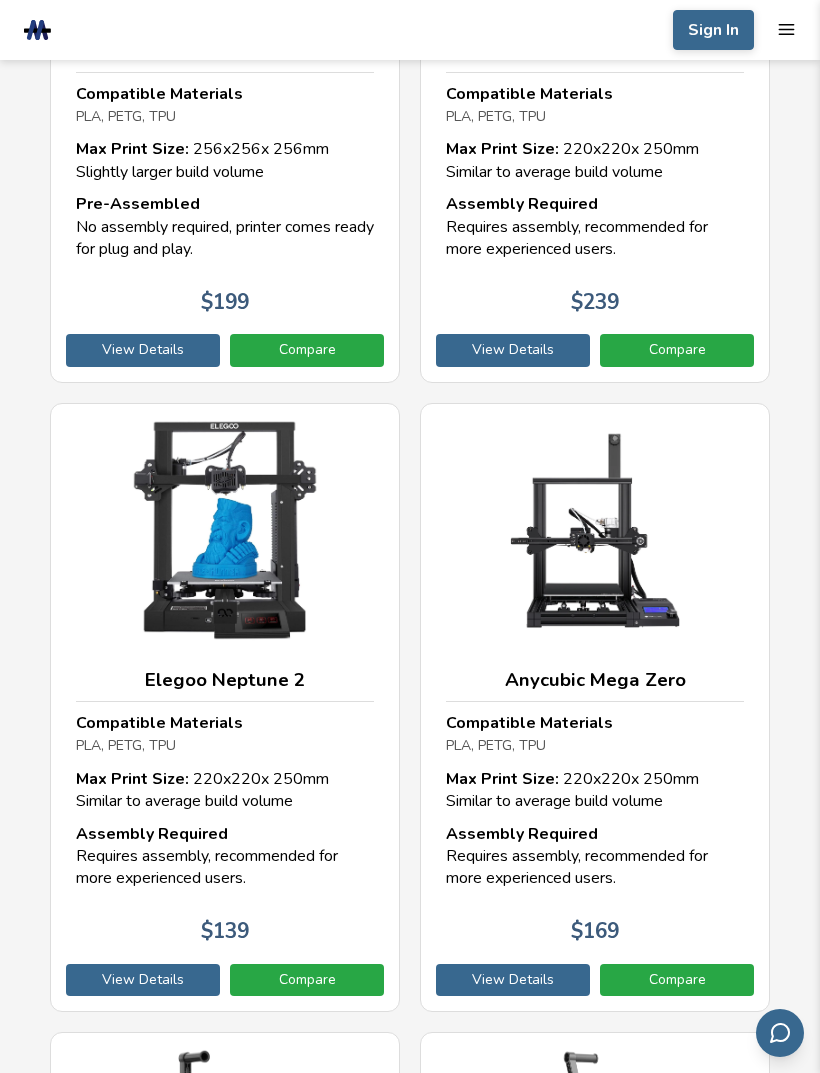 scroll, scrollTop: 1554, scrollLeft: 0, axis: vertical 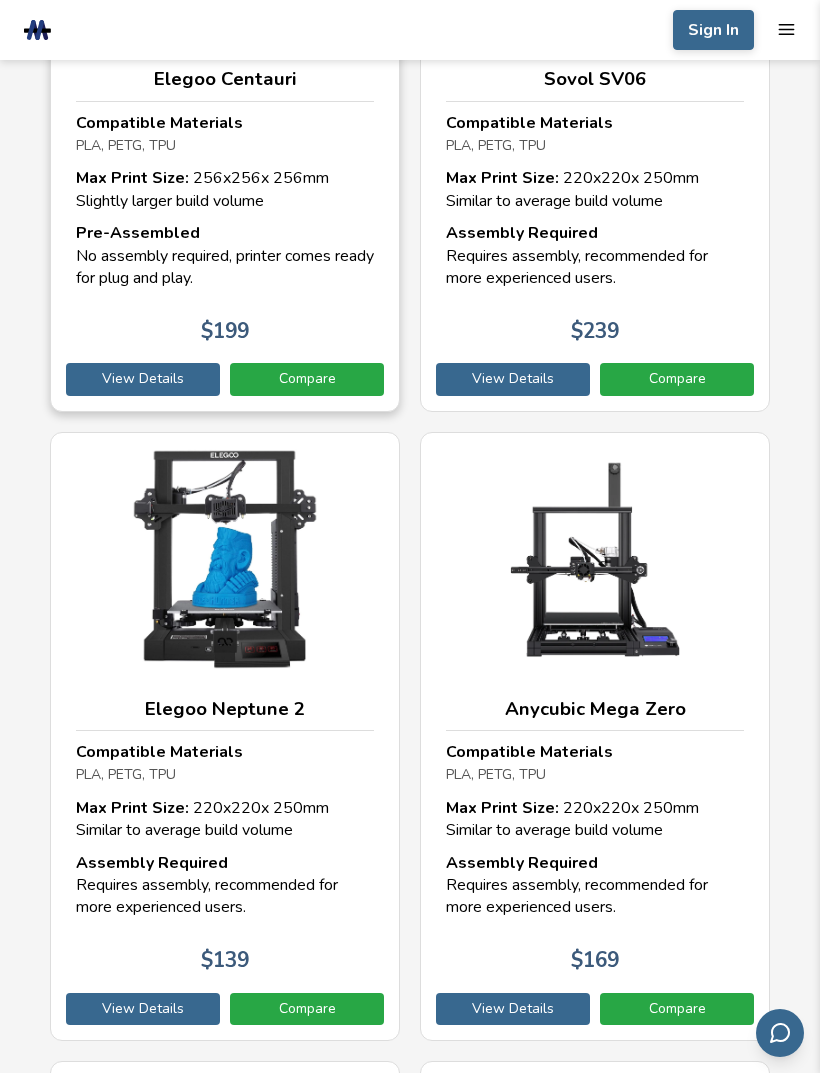 click on "Compare" at bounding box center (307, 379) 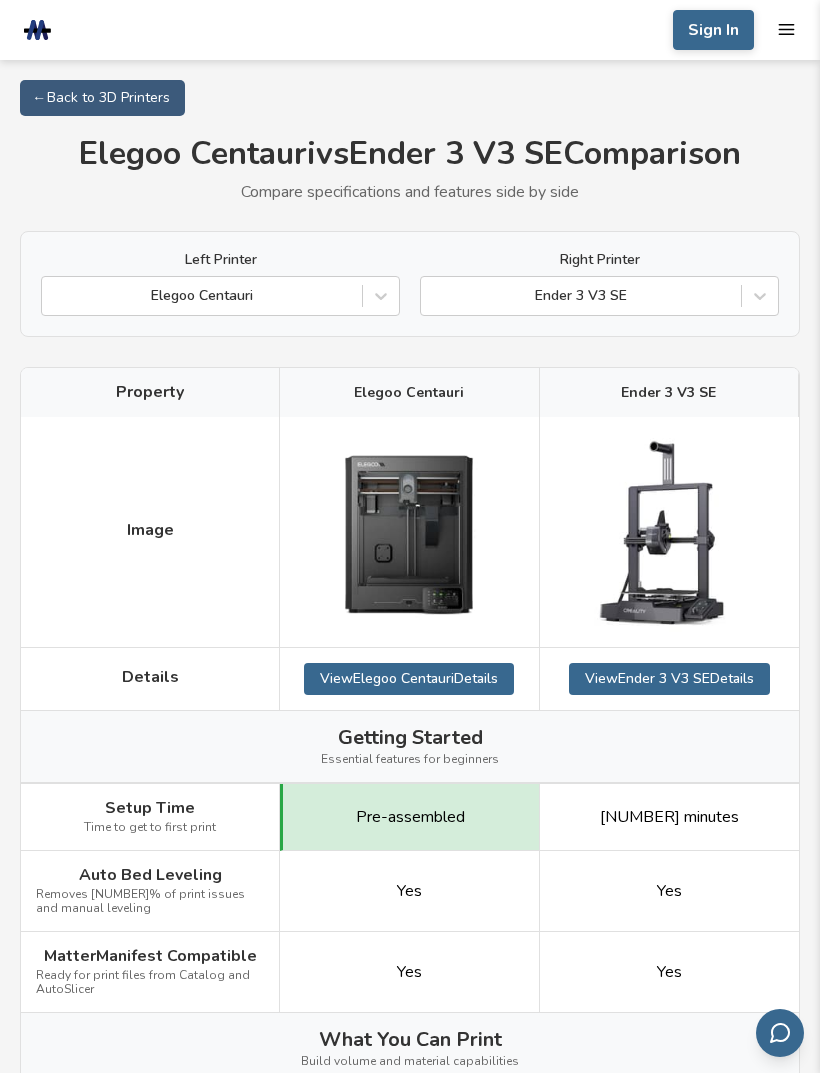 click on "← Back to 3D Printers" at bounding box center (102, 98) 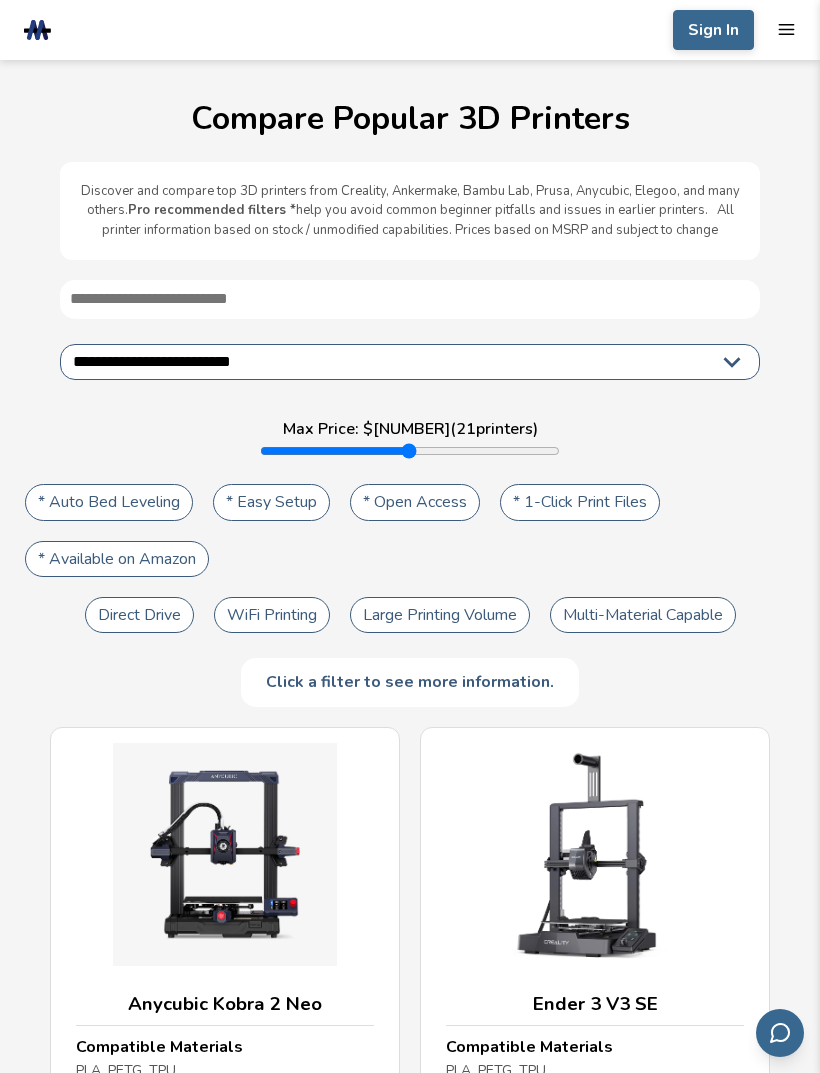 type on "***" 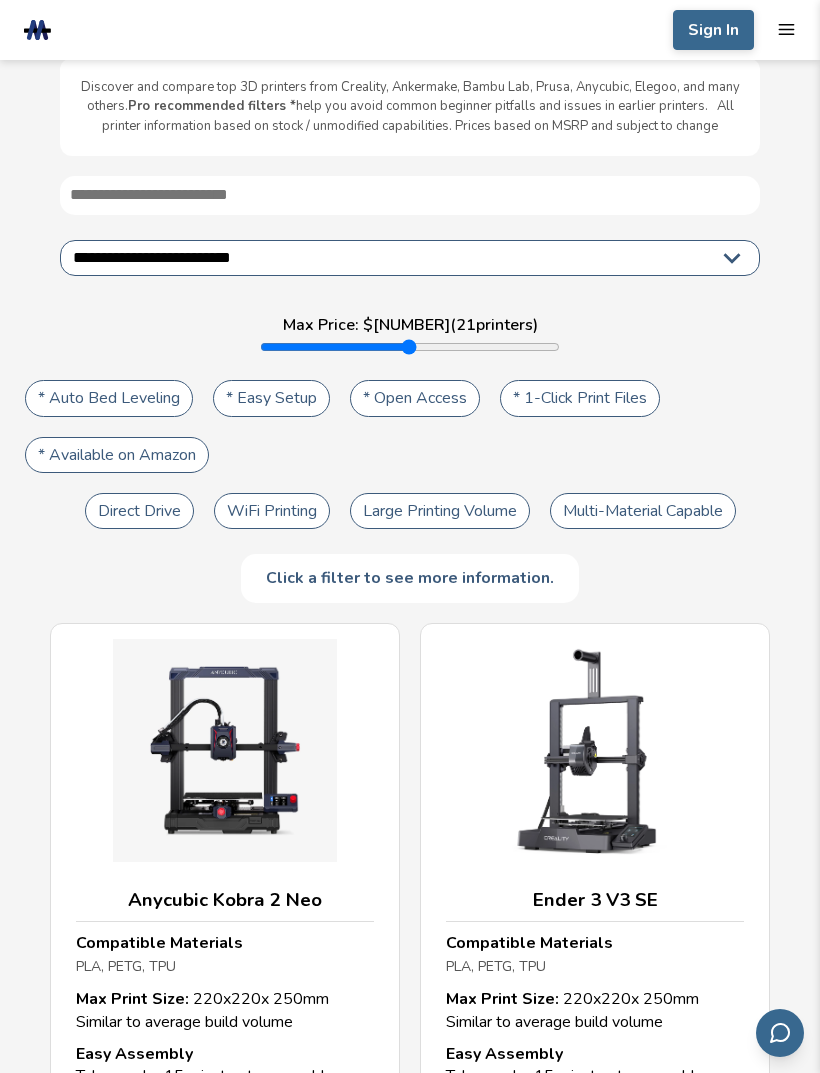 scroll, scrollTop: 103, scrollLeft: 0, axis: vertical 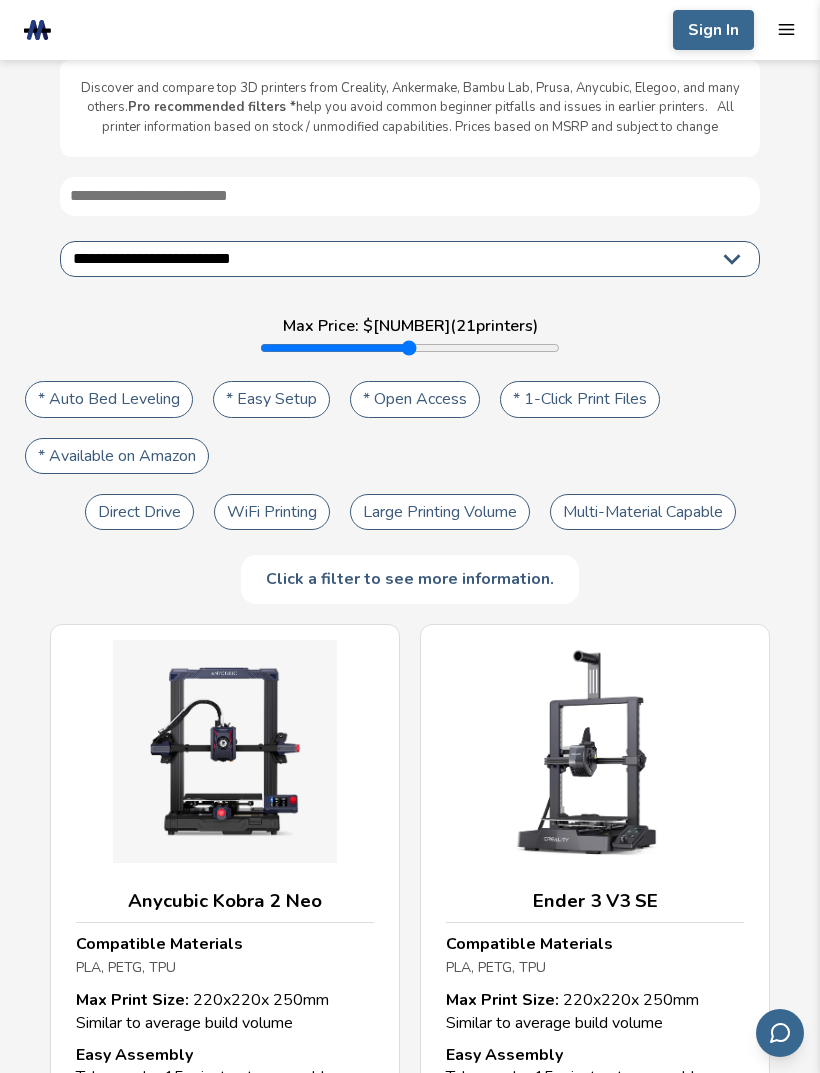 click on "* Easy Setup" at bounding box center (271, 399) 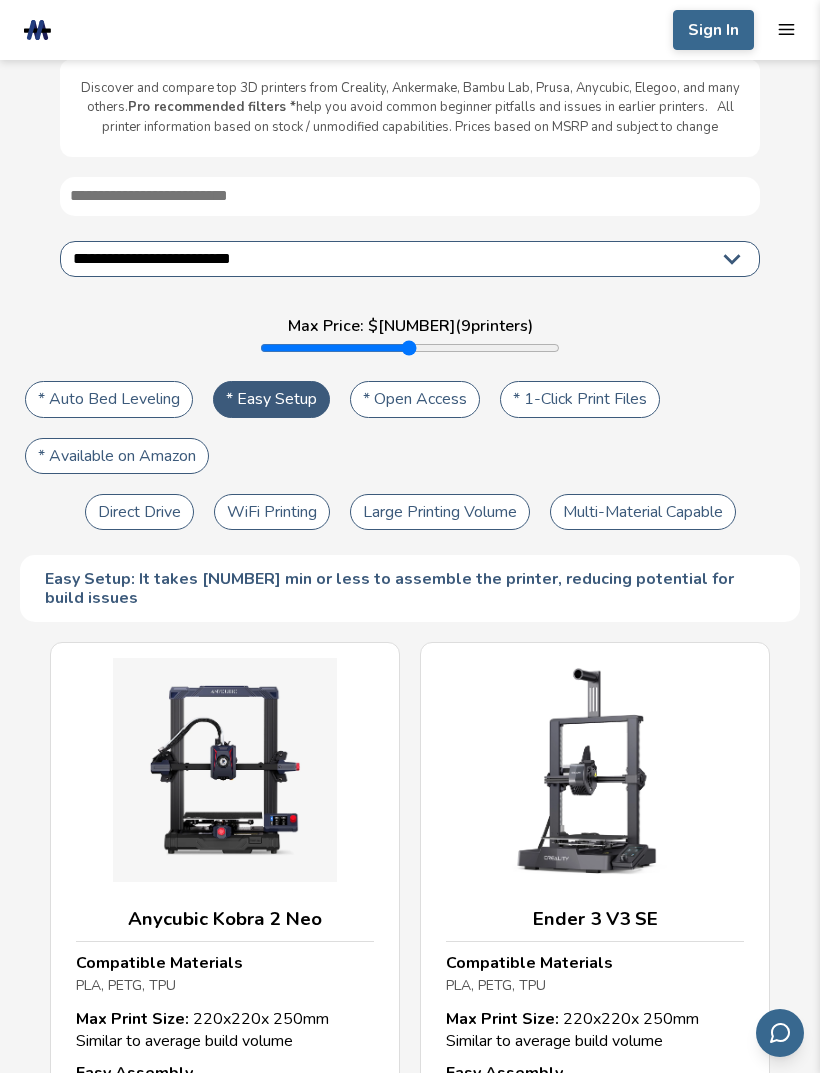 click on "* 1-Click Print Files" at bounding box center (580, 399) 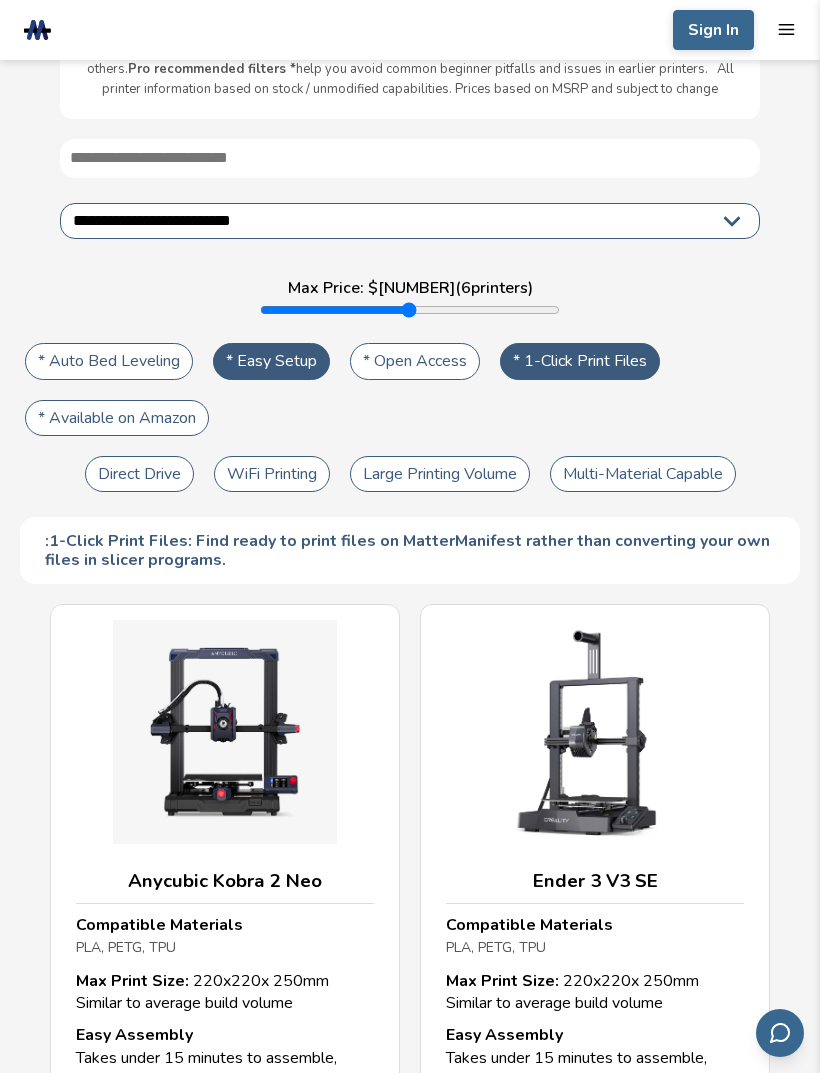 scroll, scrollTop: 139, scrollLeft: 0, axis: vertical 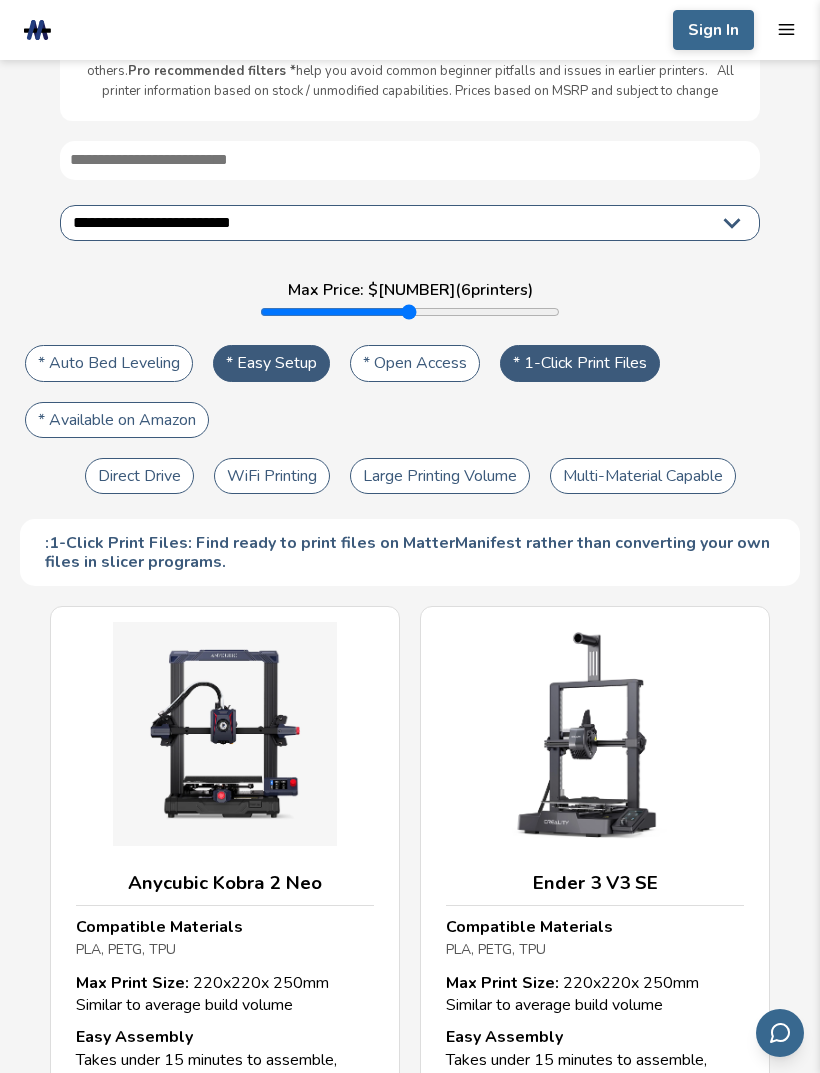 click on "* Easy Setup" at bounding box center (271, 363) 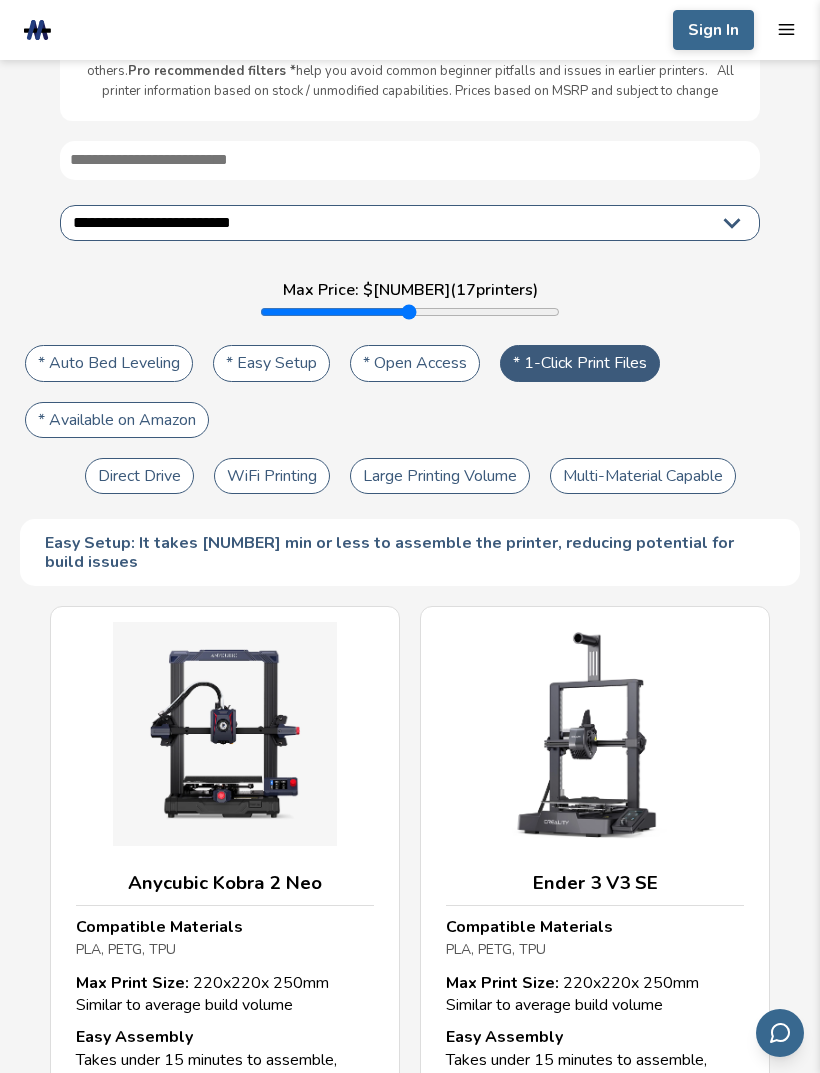 click on "* 1-Click Print Files" at bounding box center [580, 363] 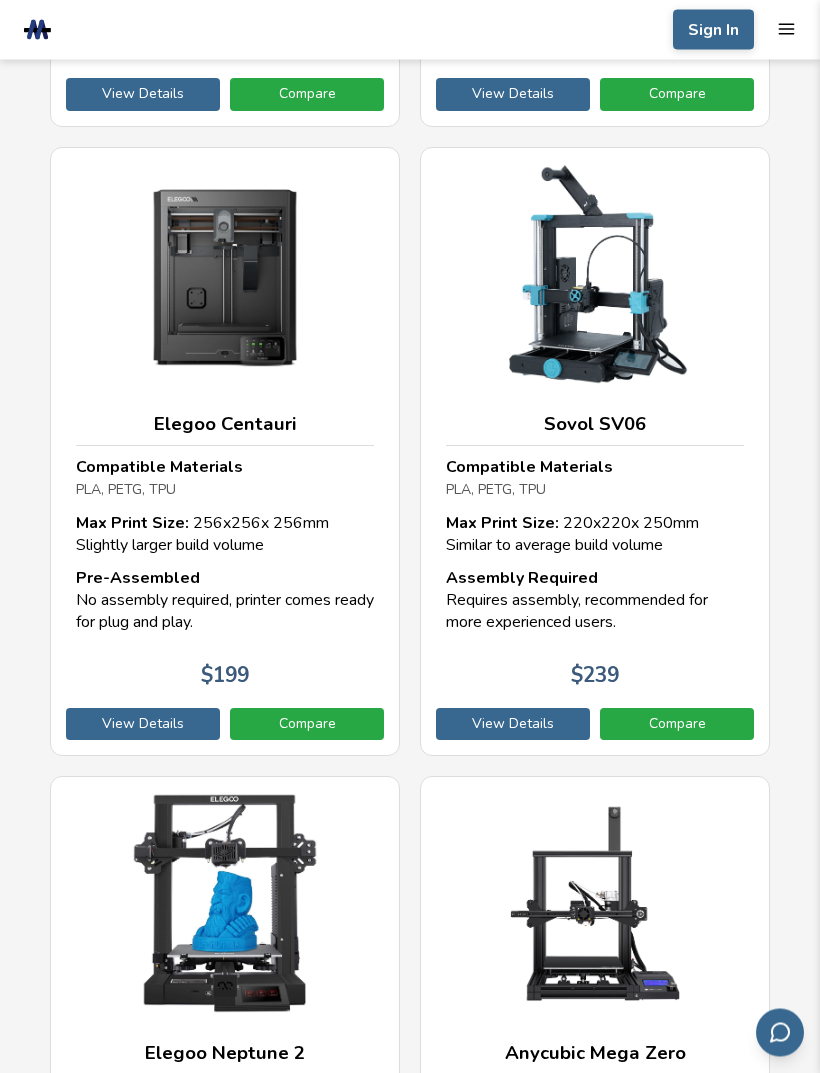 scroll, scrollTop: 1228, scrollLeft: 0, axis: vertical 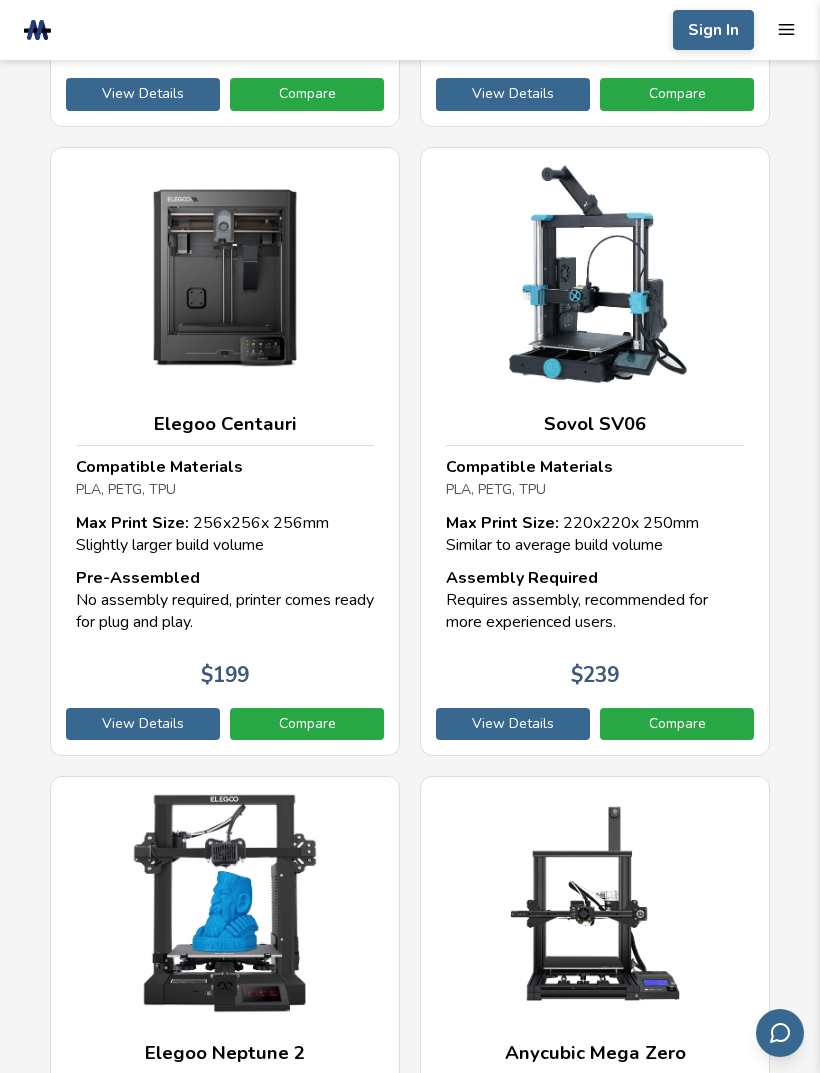 click on "Compare" at bounding box center [307, 724] 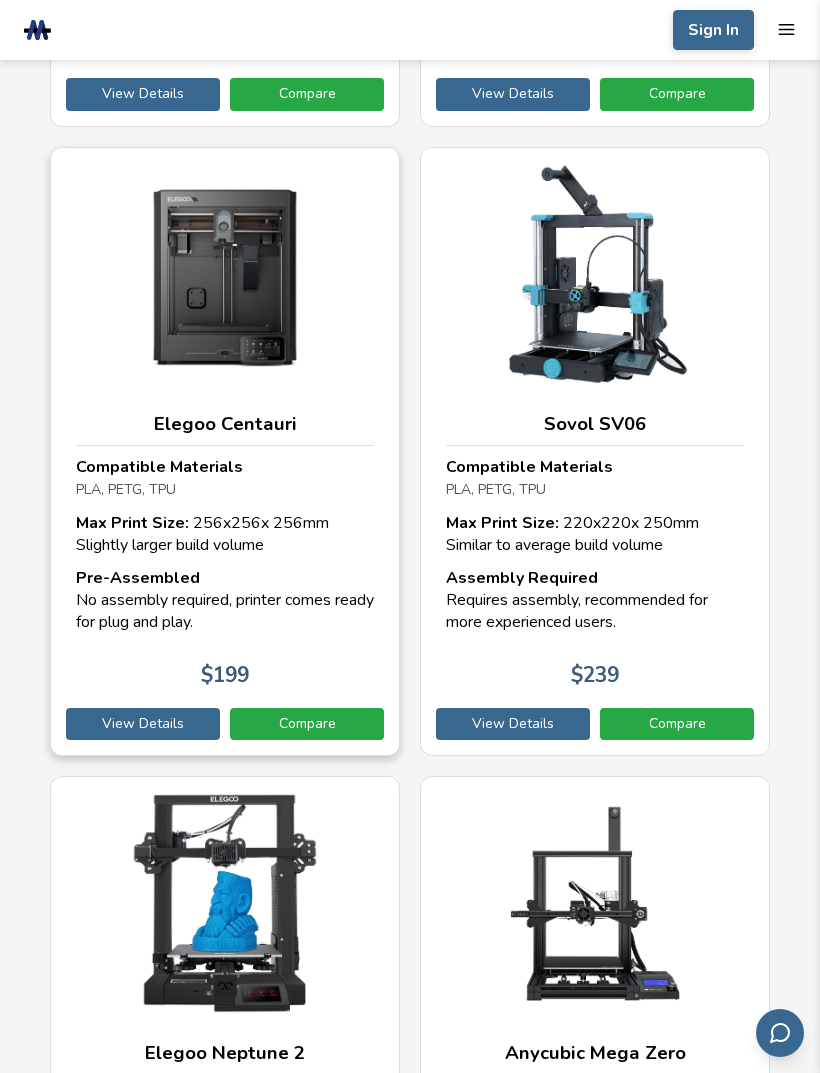 scroll, scrollTop: 0, scrollLeft: 0, axis: both 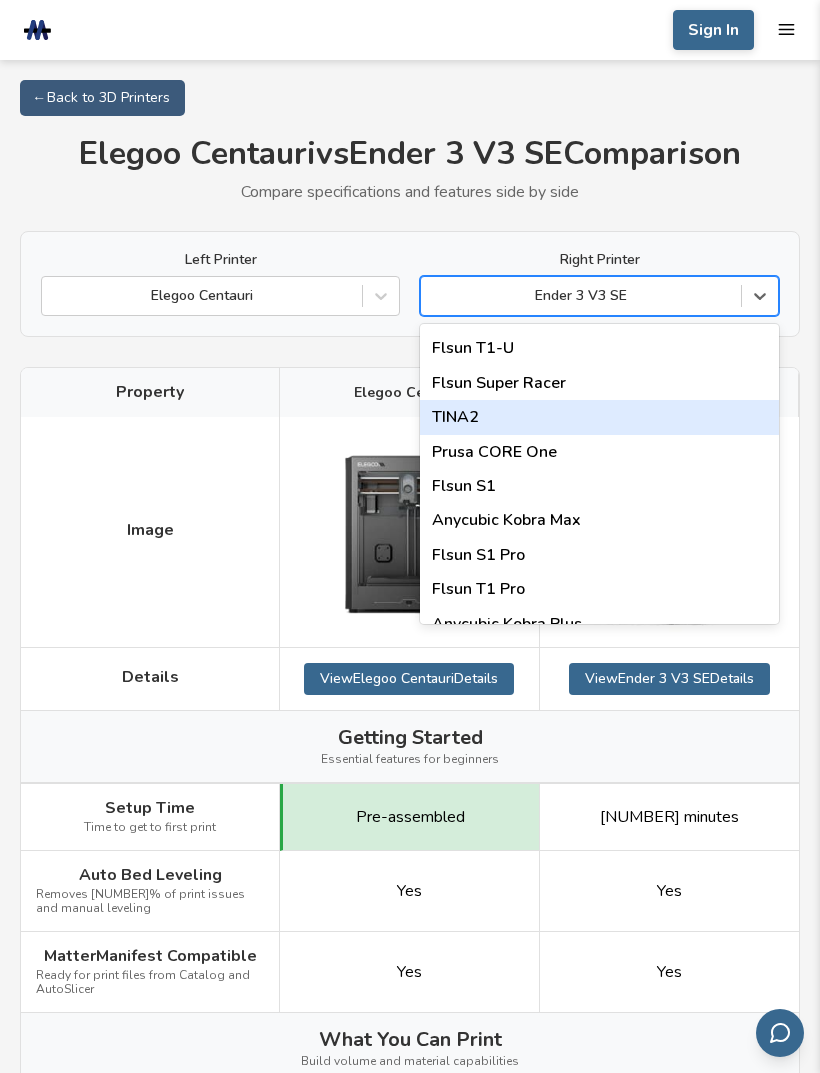 click on "TINA2" at bounding box center (599, 417) 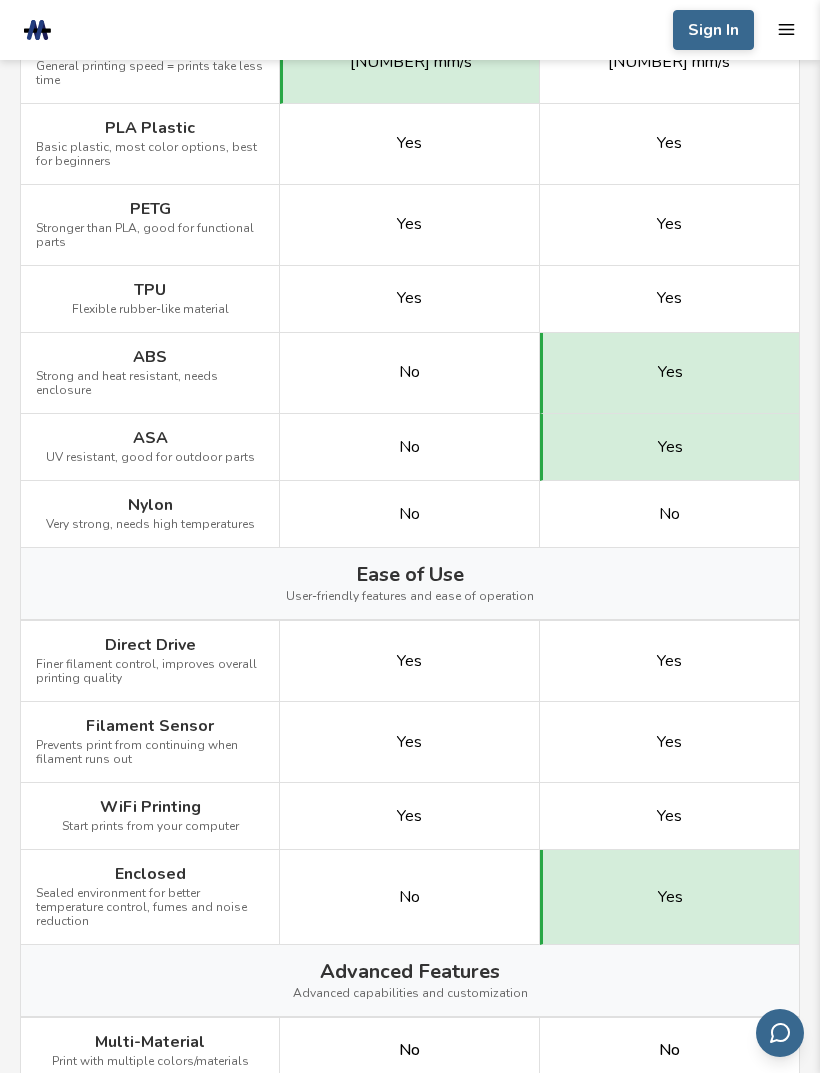 scroll, scrollTop: 1359, scrollLeft: 0, axis: vertical 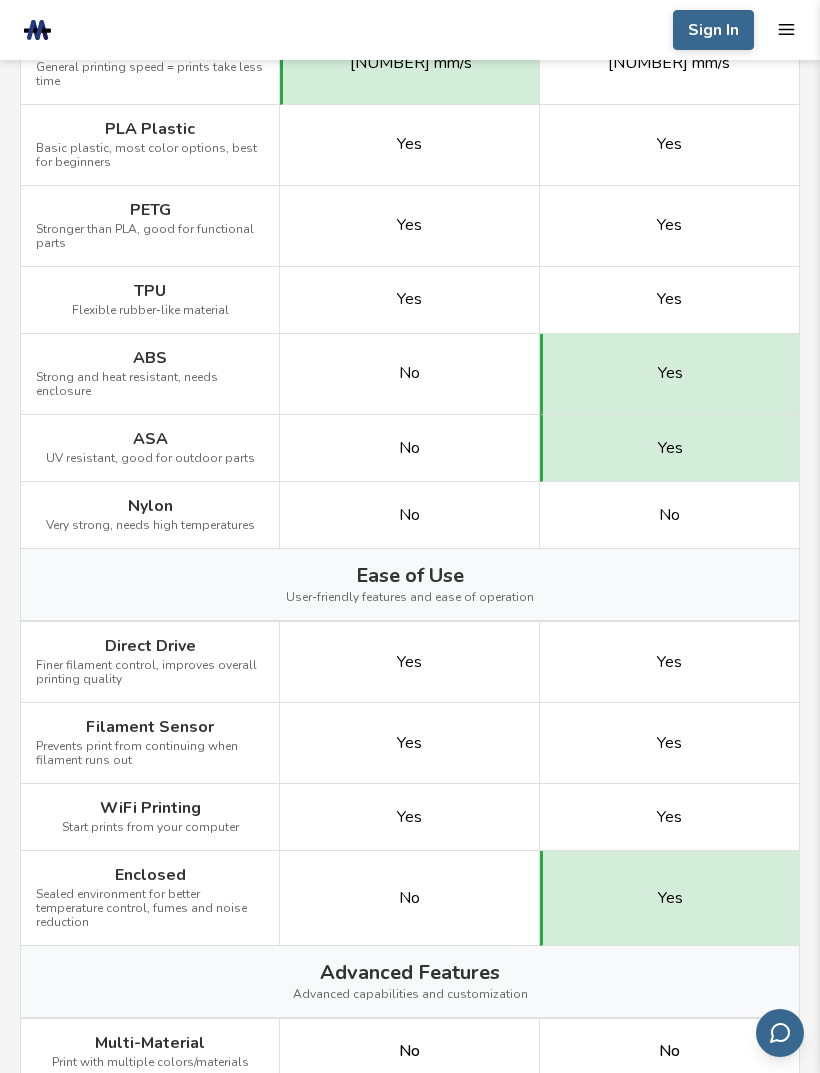 click on "Strong and heat resistant, needs enclosure" at bounding box center (150, 385) 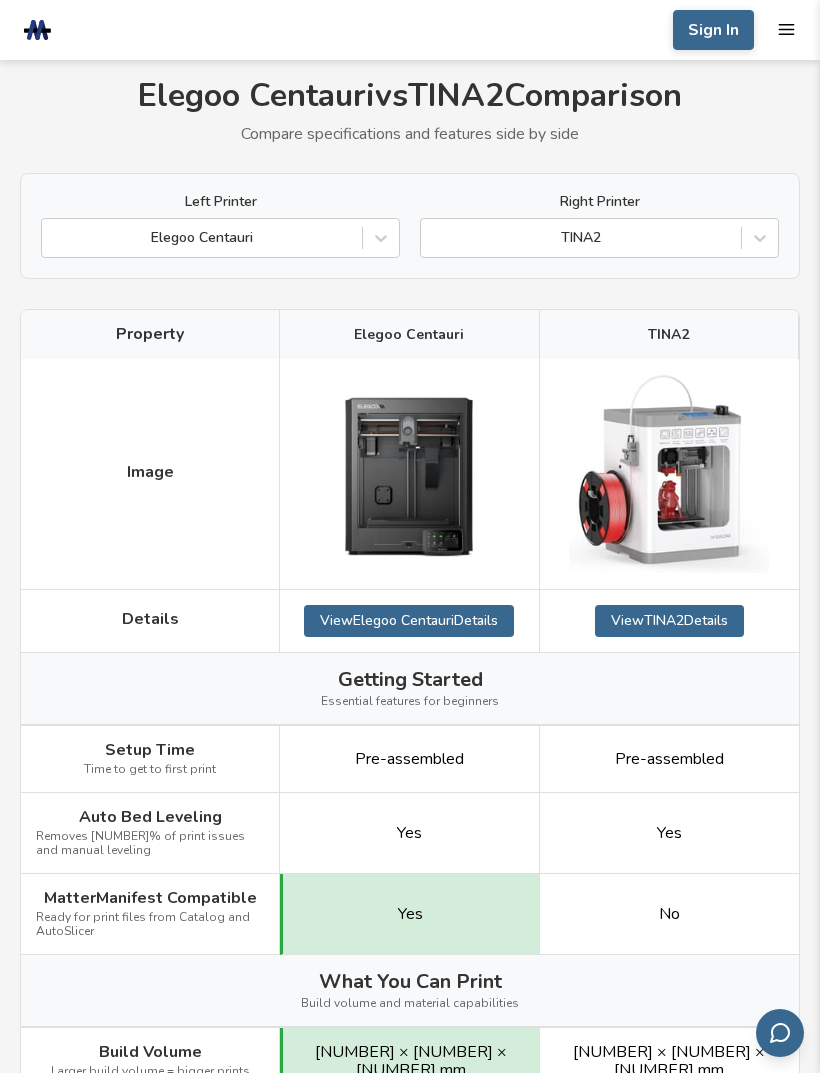 scroll, scrollTop: 57, scrollLeft: 0, axis: vertical 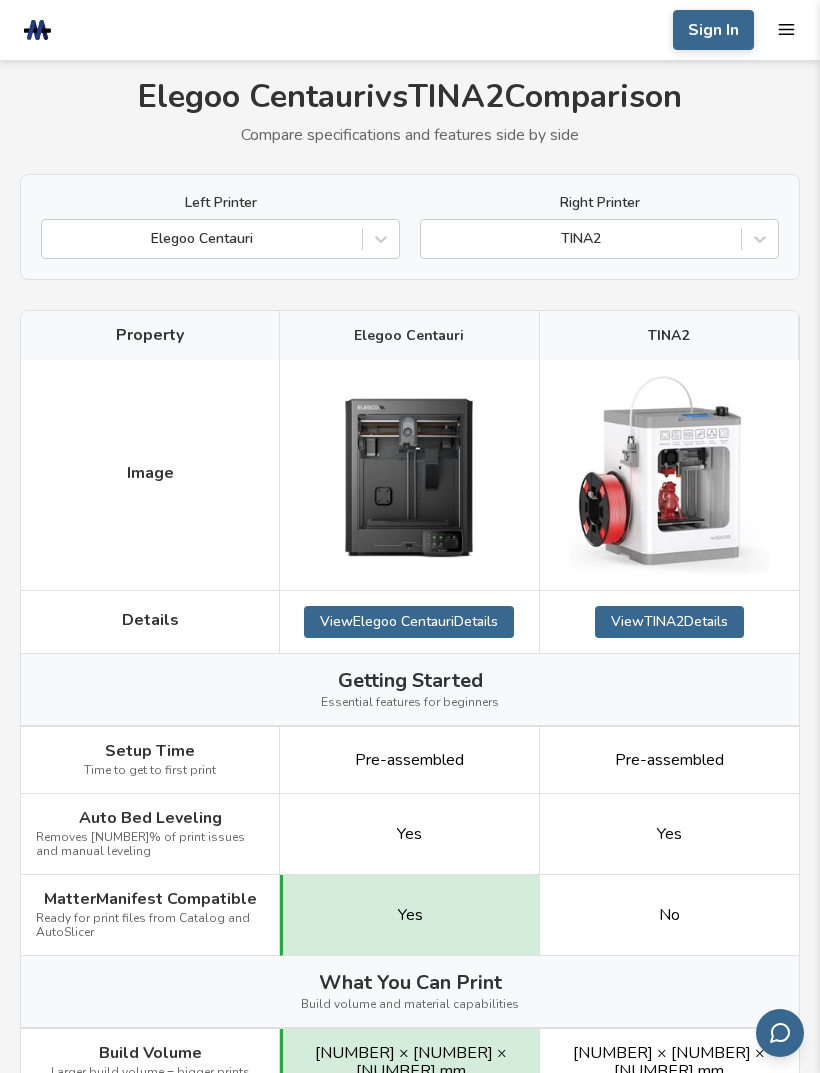 click on "View  Elegoo Centauri  Details" at bounding box center (409, 622) 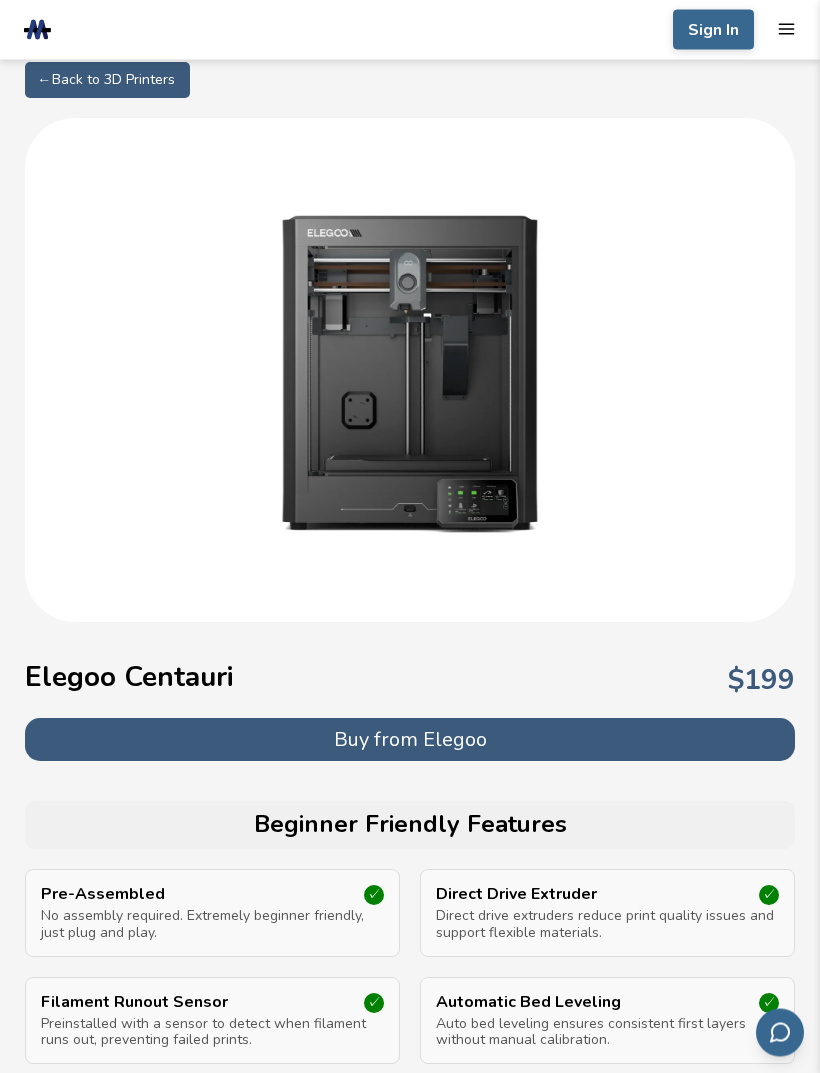 scroll, scrollTop: 0, scrollLeft: 0, axis: both 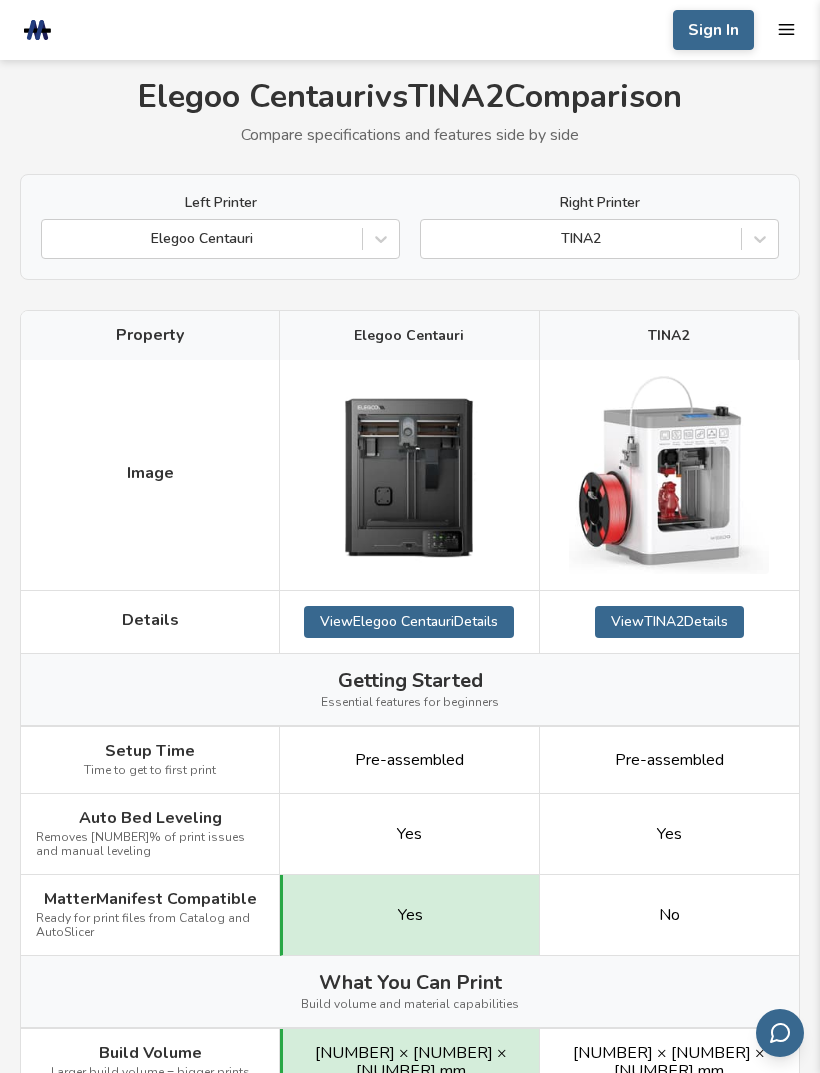 click on "View  TINA2  Details" at bounding box center (669, 622) 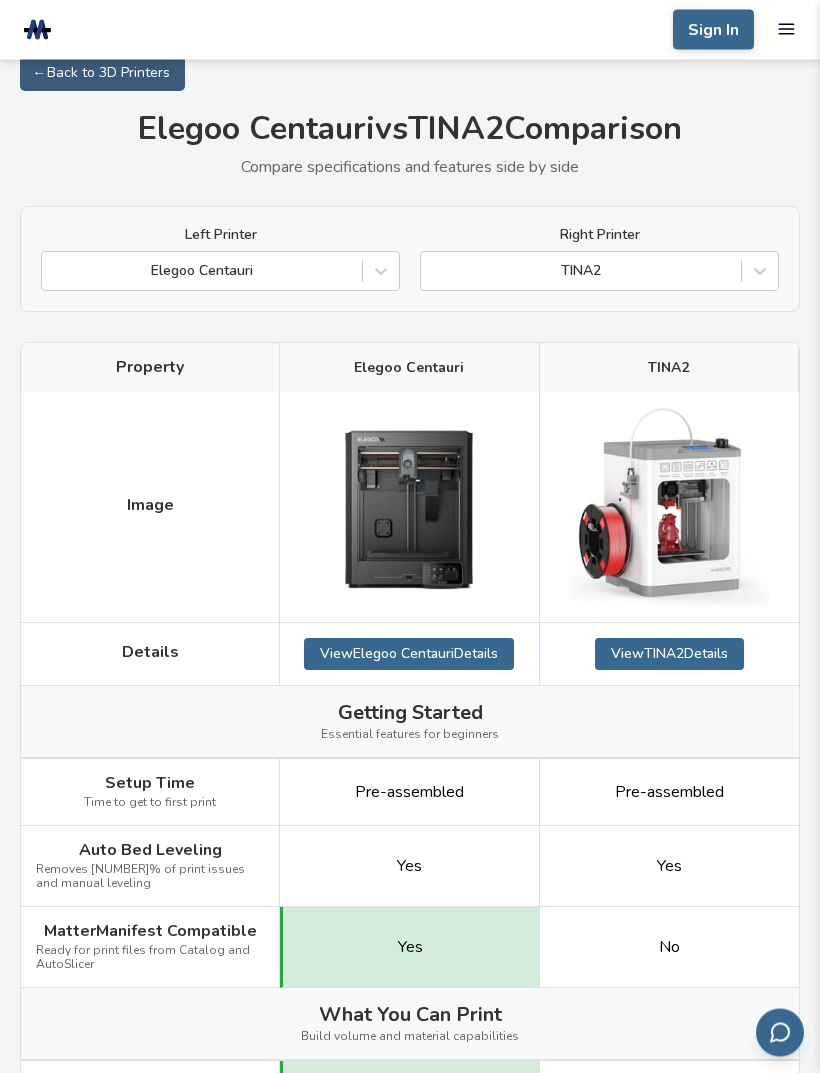 scroll, scrollTop: 0, scrollLeft: 0, axis: both 